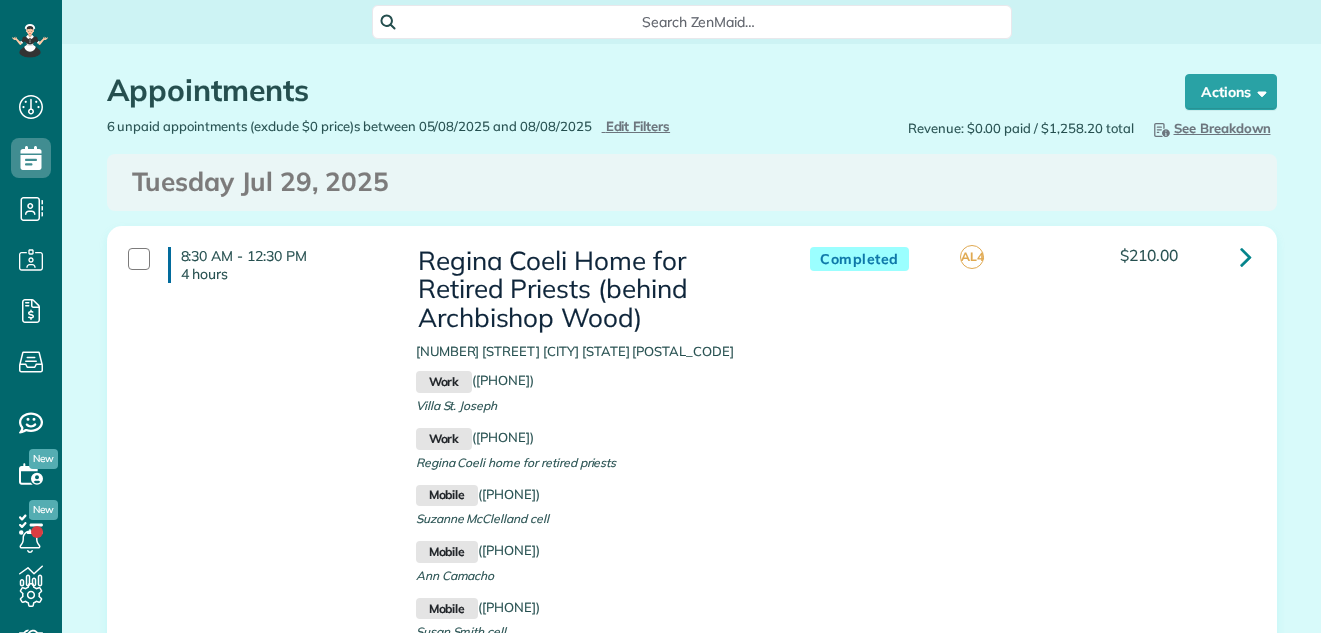 scroll, scrollTop: 0, scrollLeft: 0, axis: both 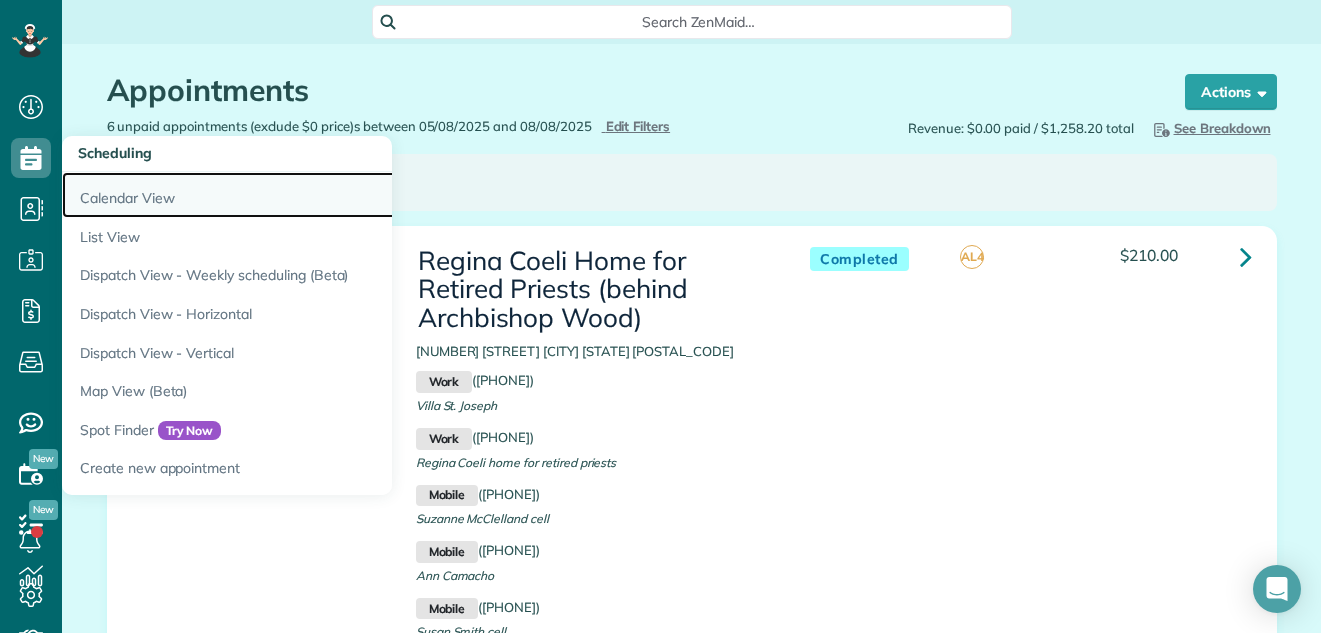 click on "Calendar View" at bounding box center [312, 195] 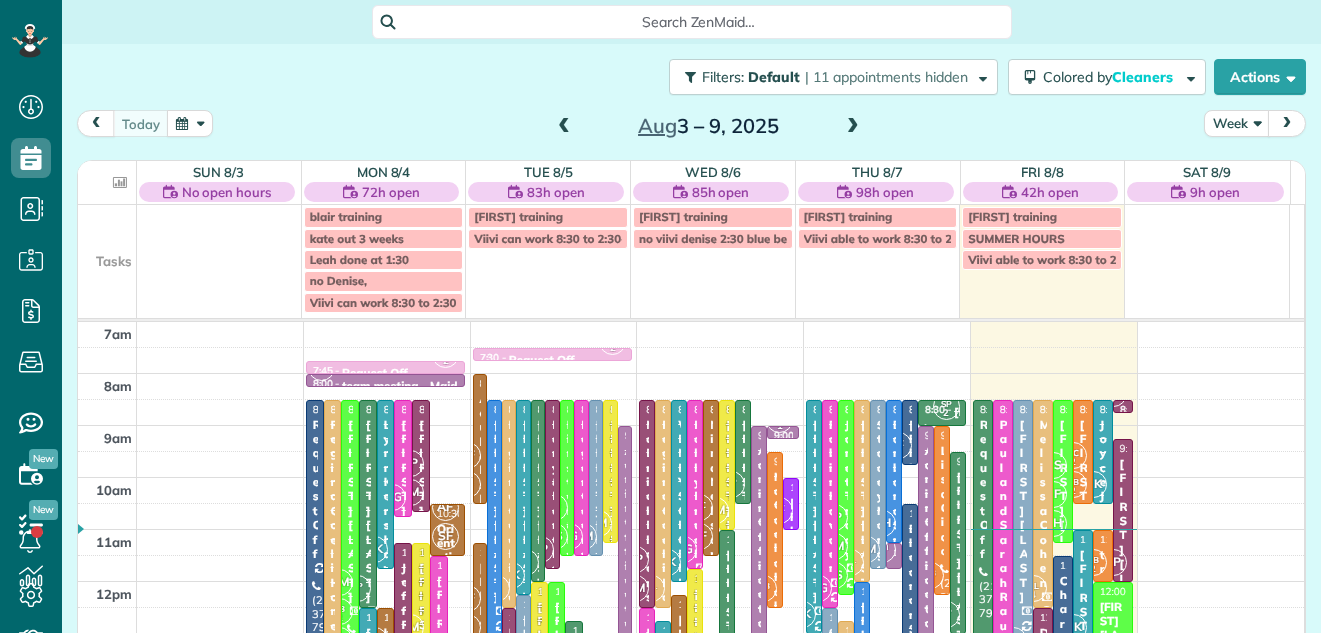 scroll, scrollTop: 0, scrollLeft: 0, axis: both 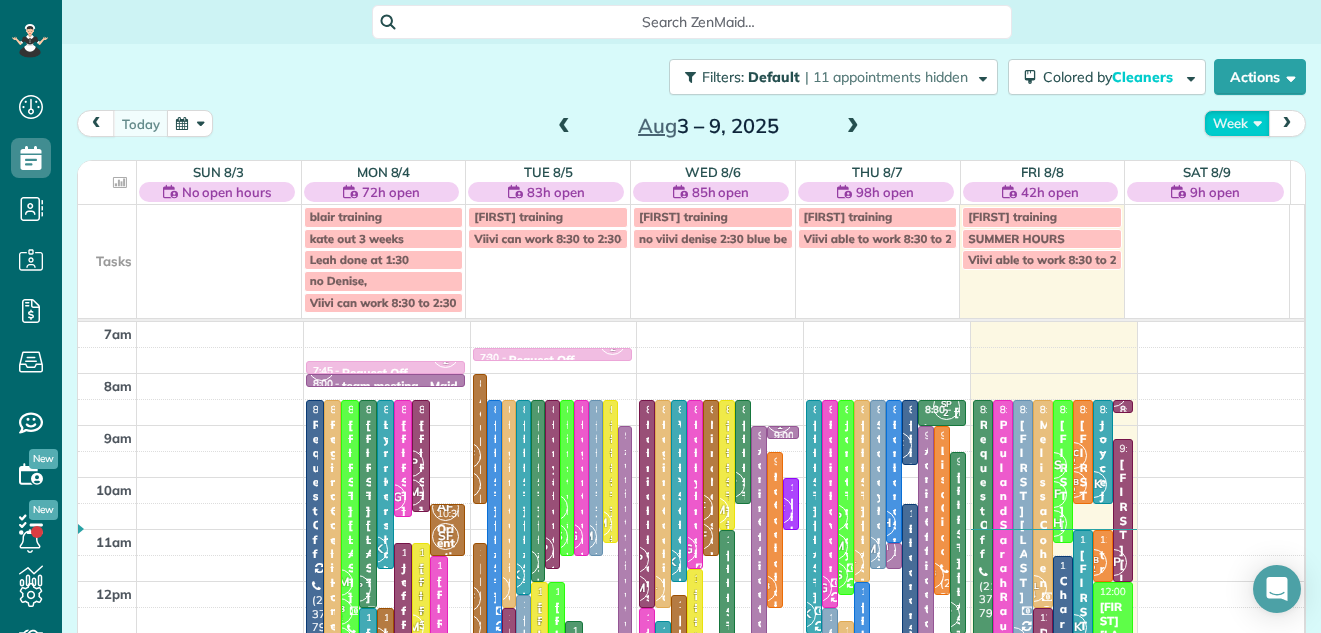 click on "Week" at bounding box center (1237, 123) 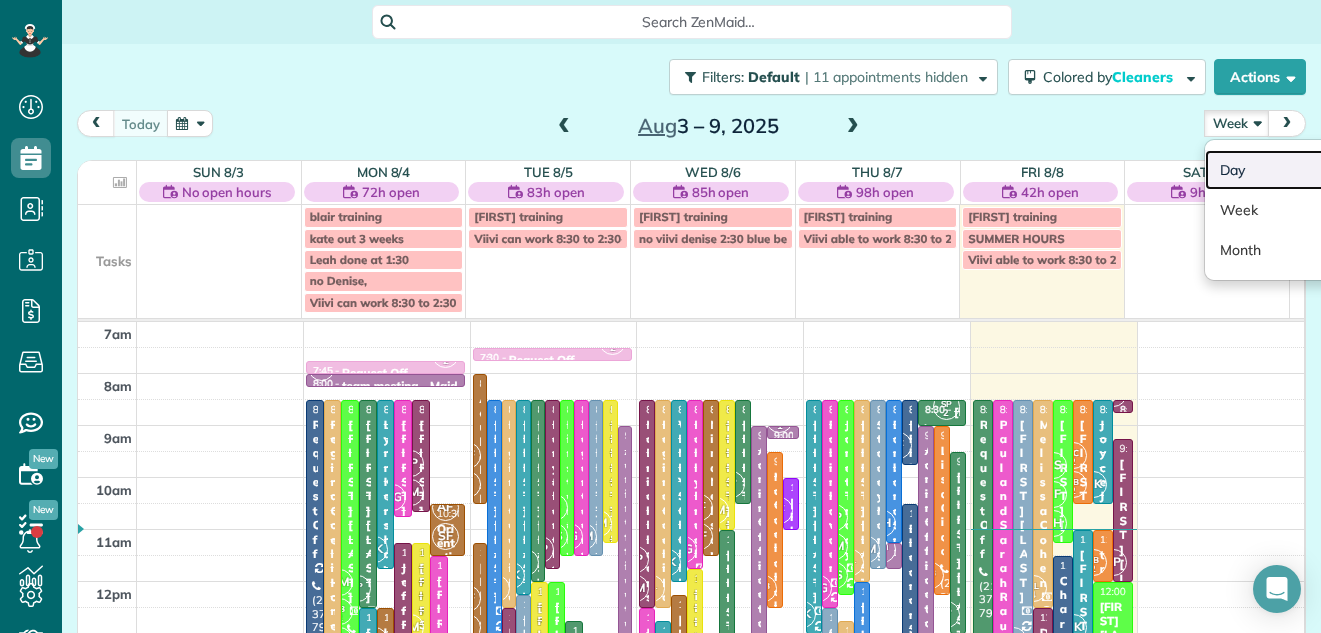 click on "Day" at bounding box center (1284, 170) 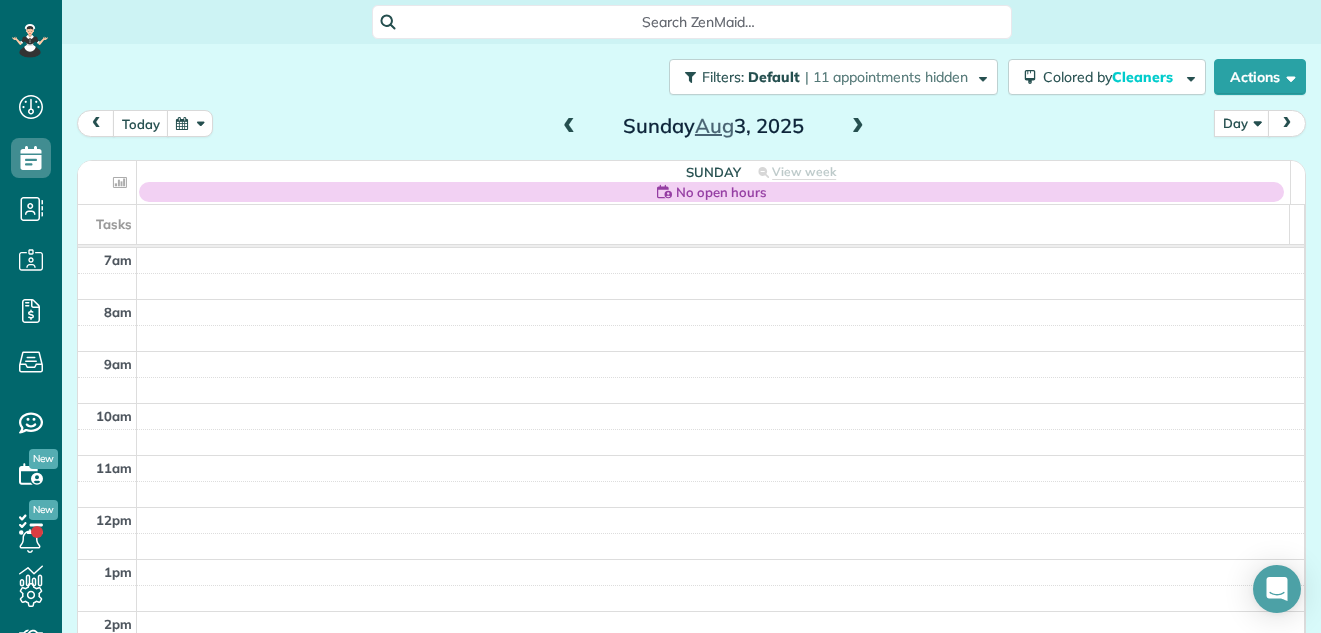 click at bounding box center (858, 127) 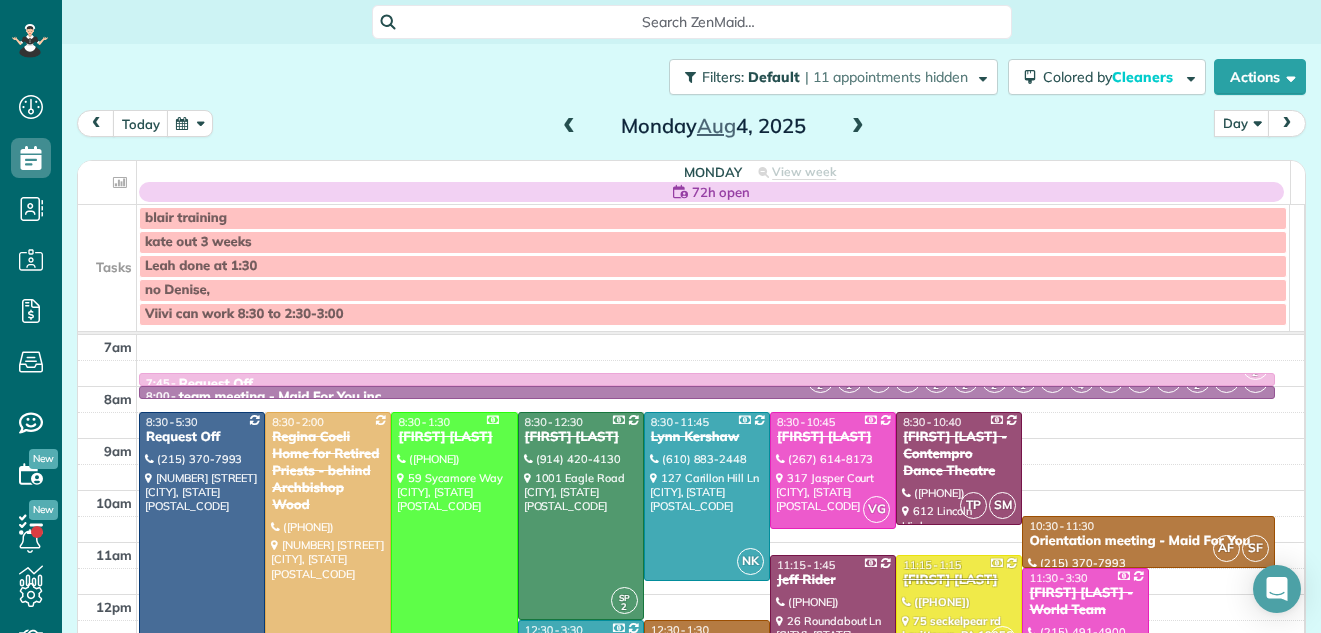 click at bounding box center (858, 127) 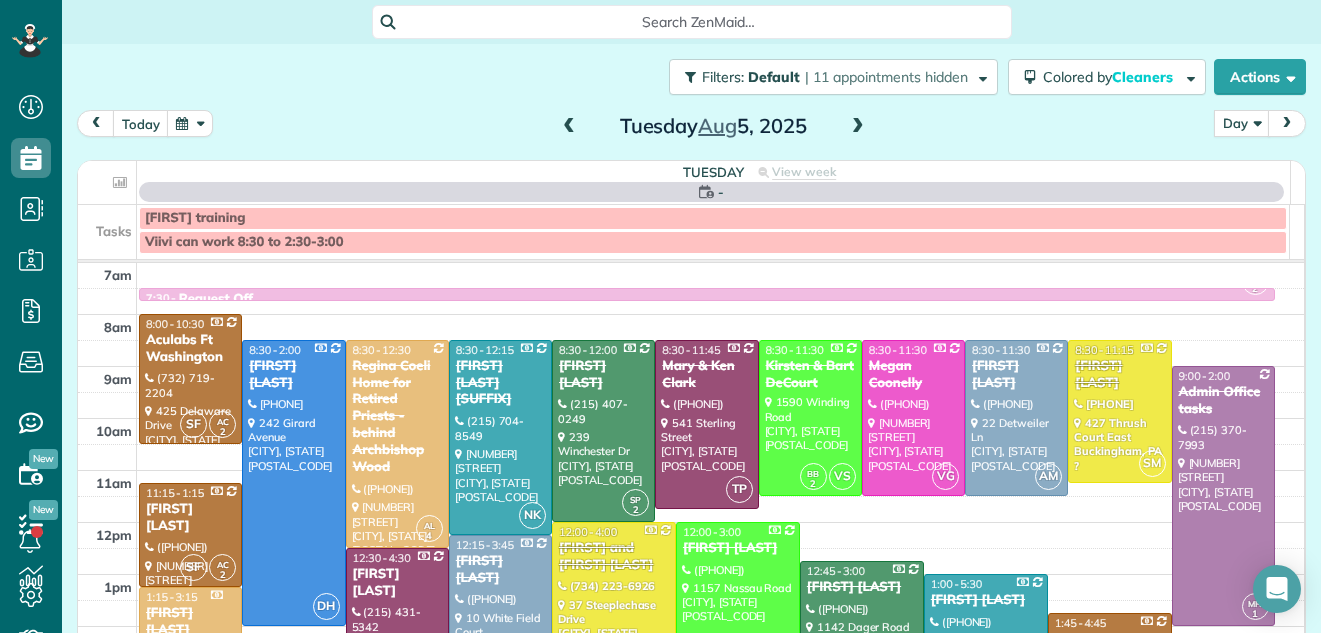click at bounding box center (858, 127) 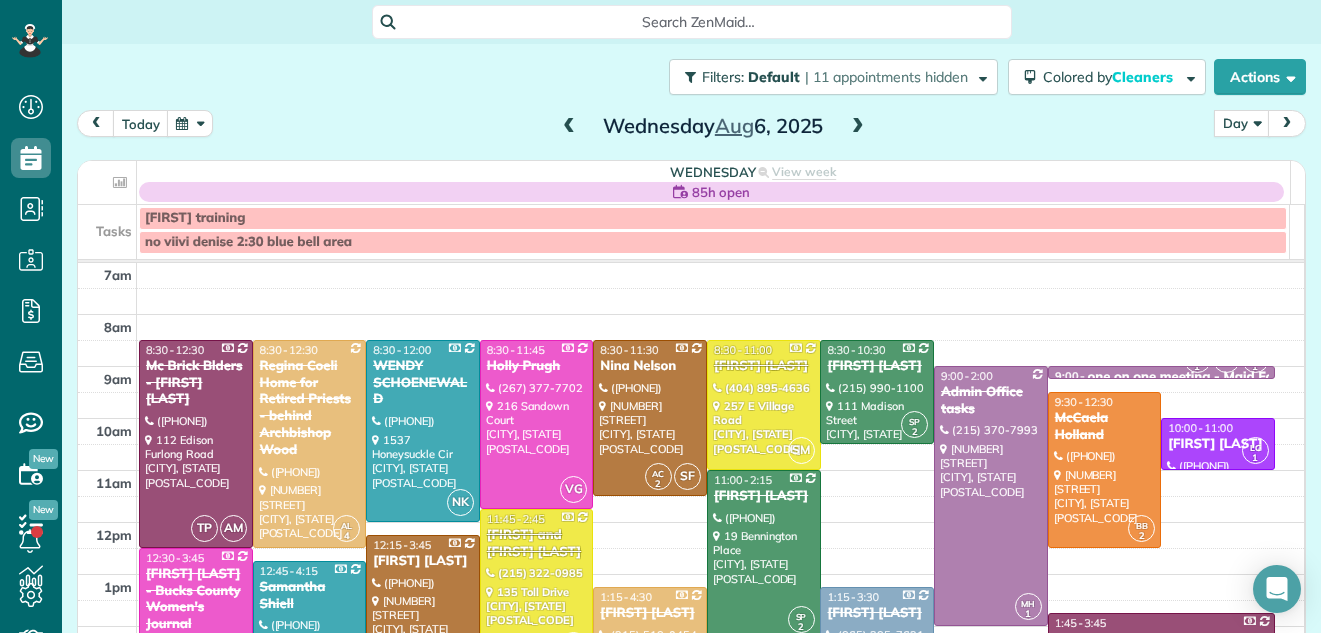 click at bounding box center [858, 127] 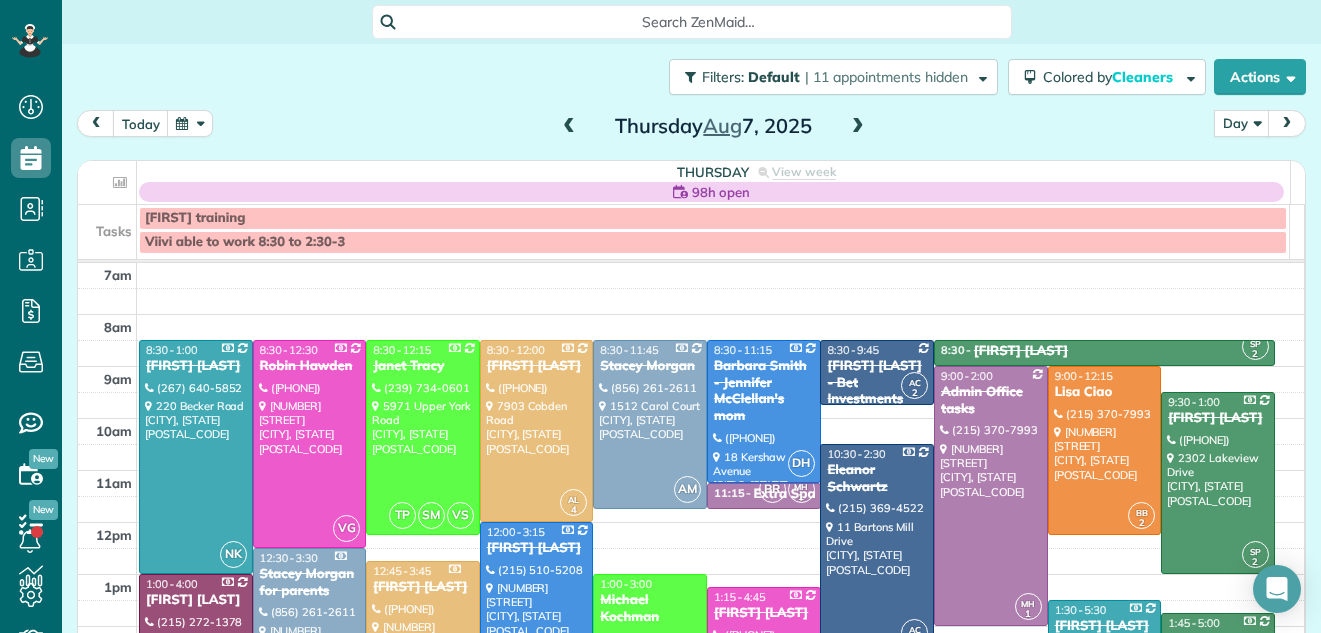 click at bounding box center [858, 127] 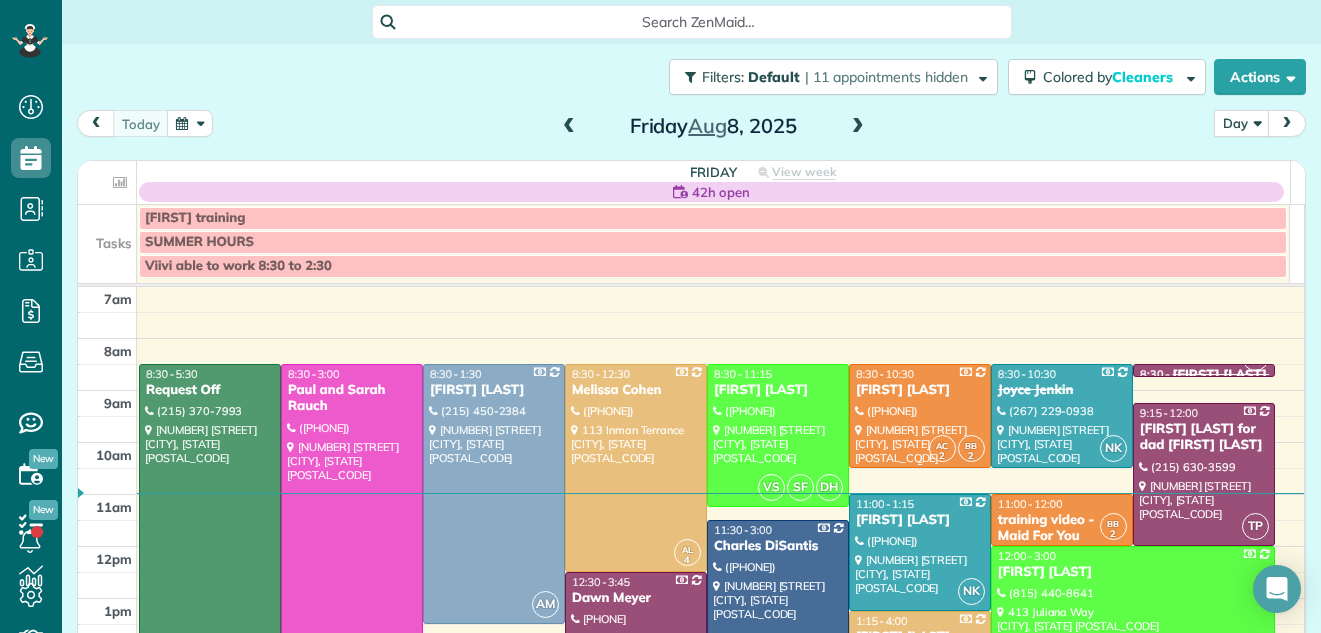 click on "[FIRST] [LAST]" at bounding box center (920, 390) 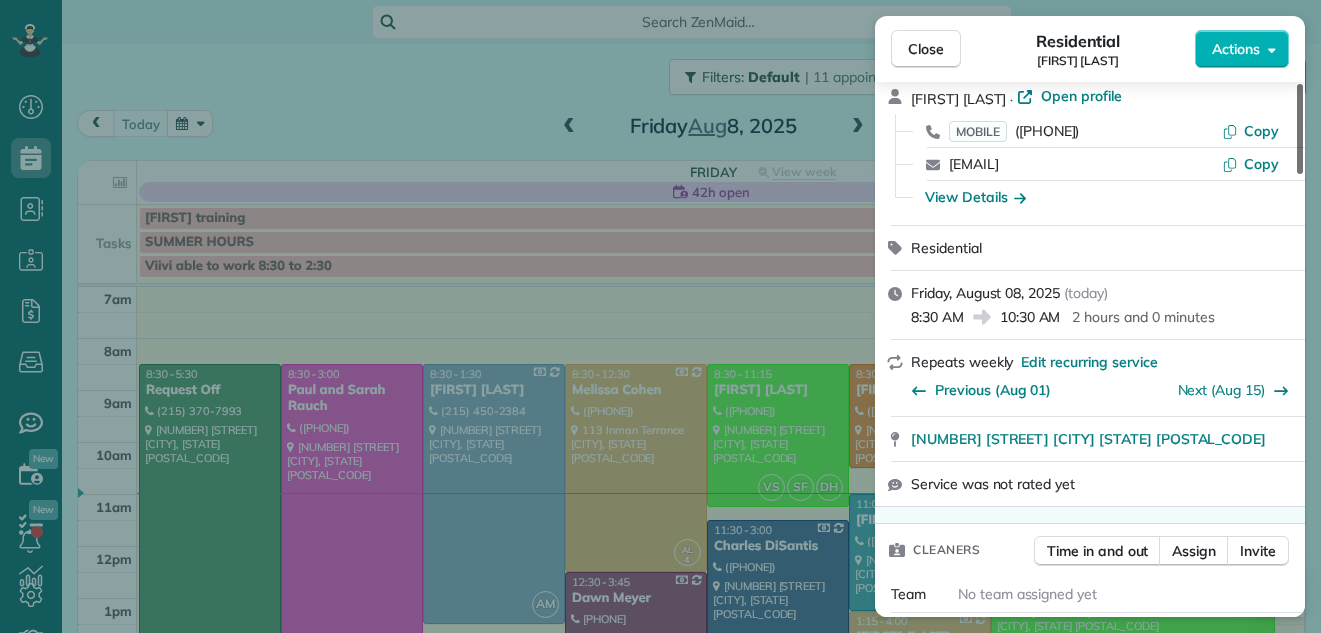 scroll, scrollTop: 0, scrollLeft: 0, axis: both 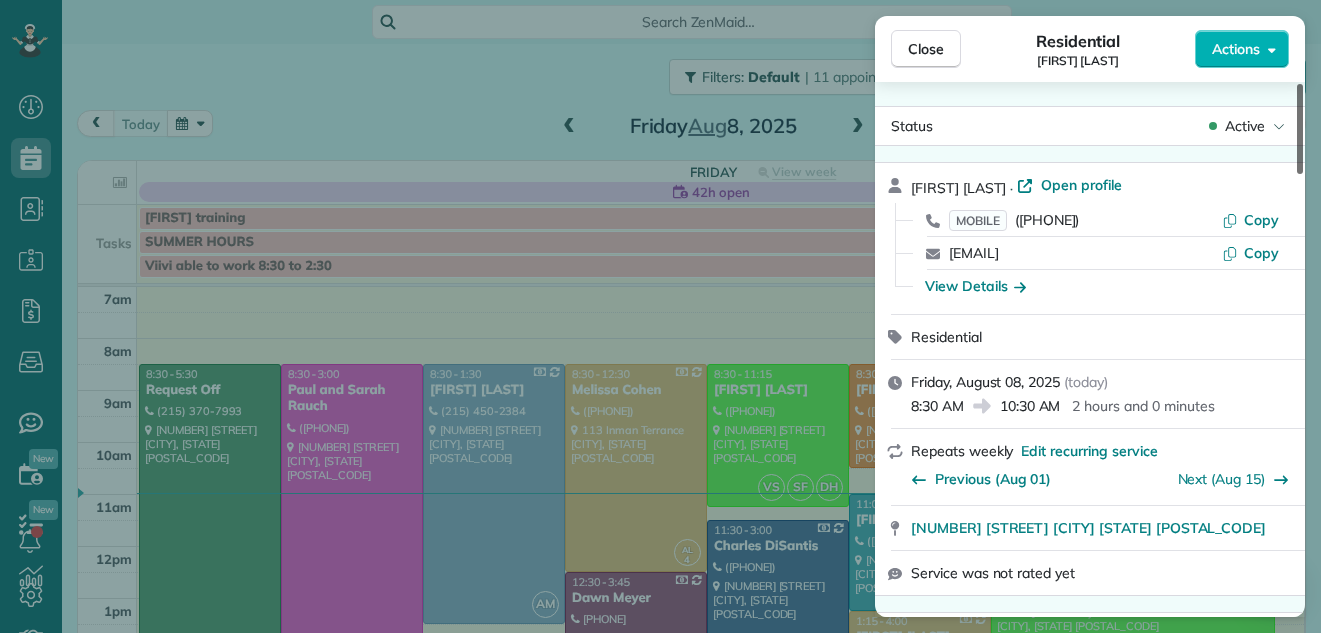 click at bounding box center (1300, 129) 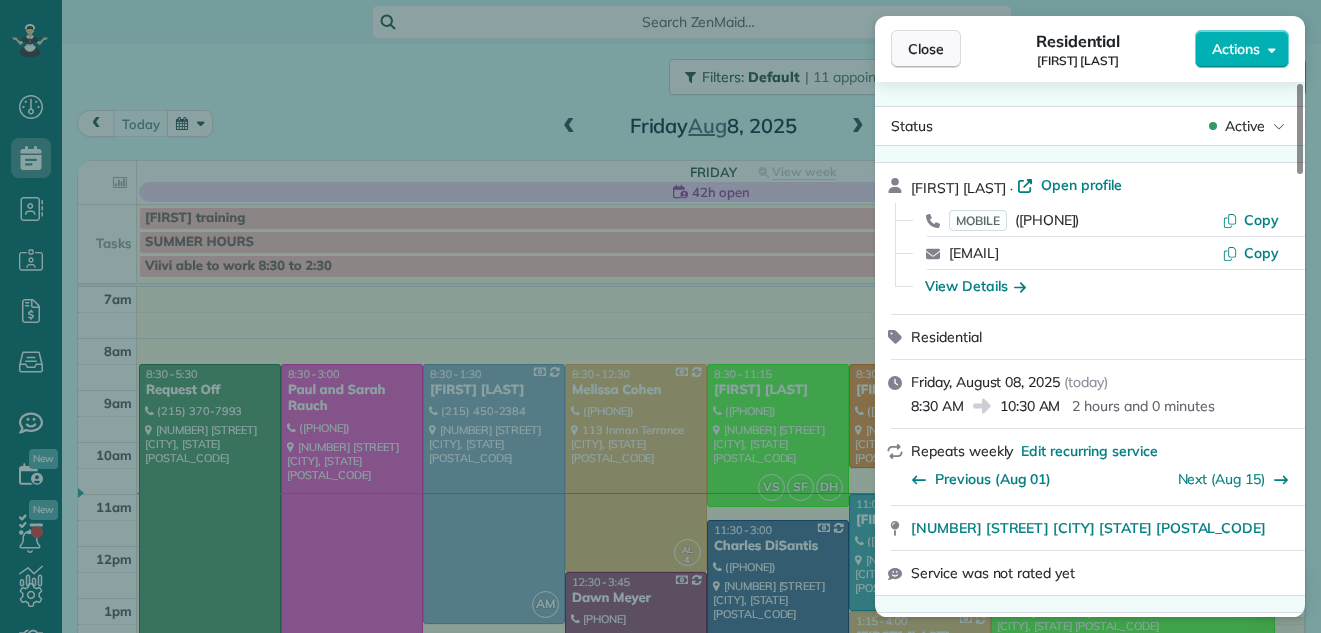 click on "Close" at bounding box center (926, 49) 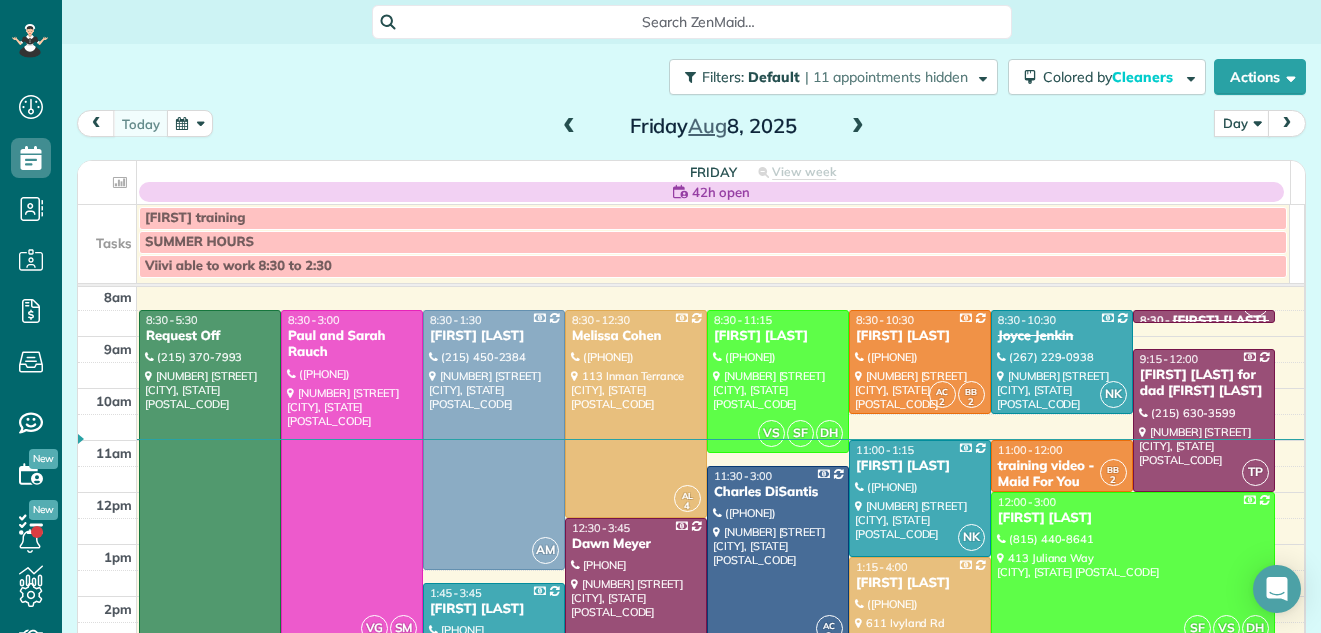scroll, scrollTop: 0, scrollLeft: 0, axis: both 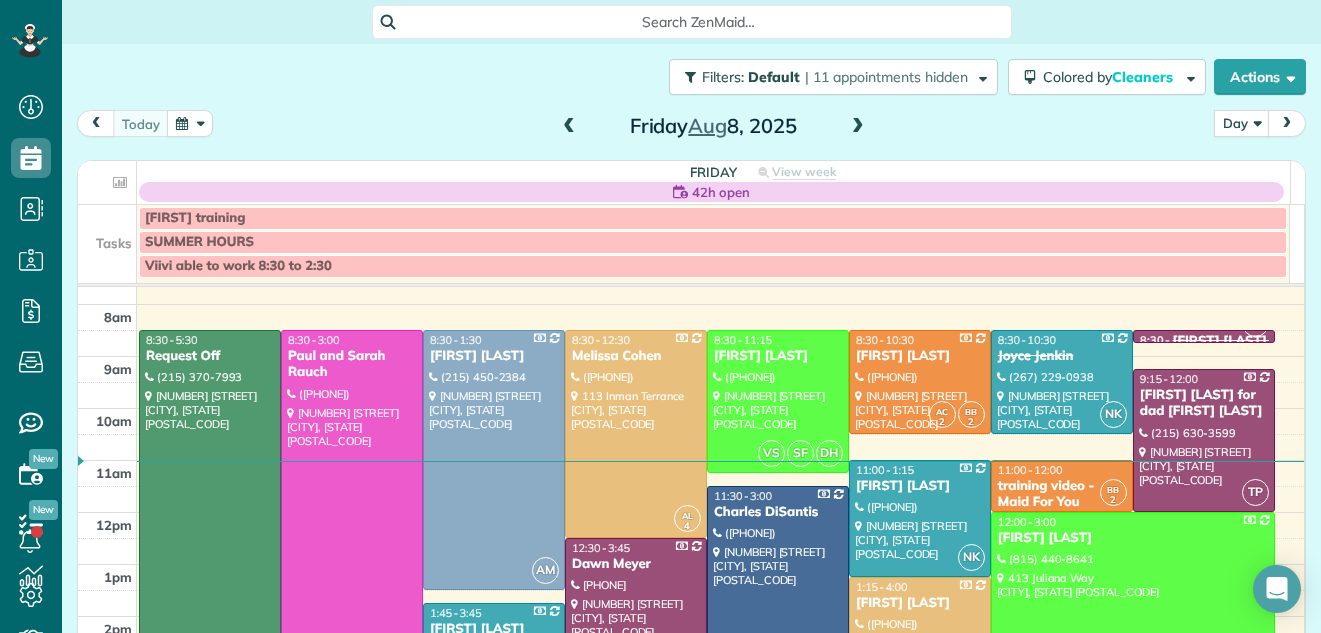 click at bounding box center (352, 499) 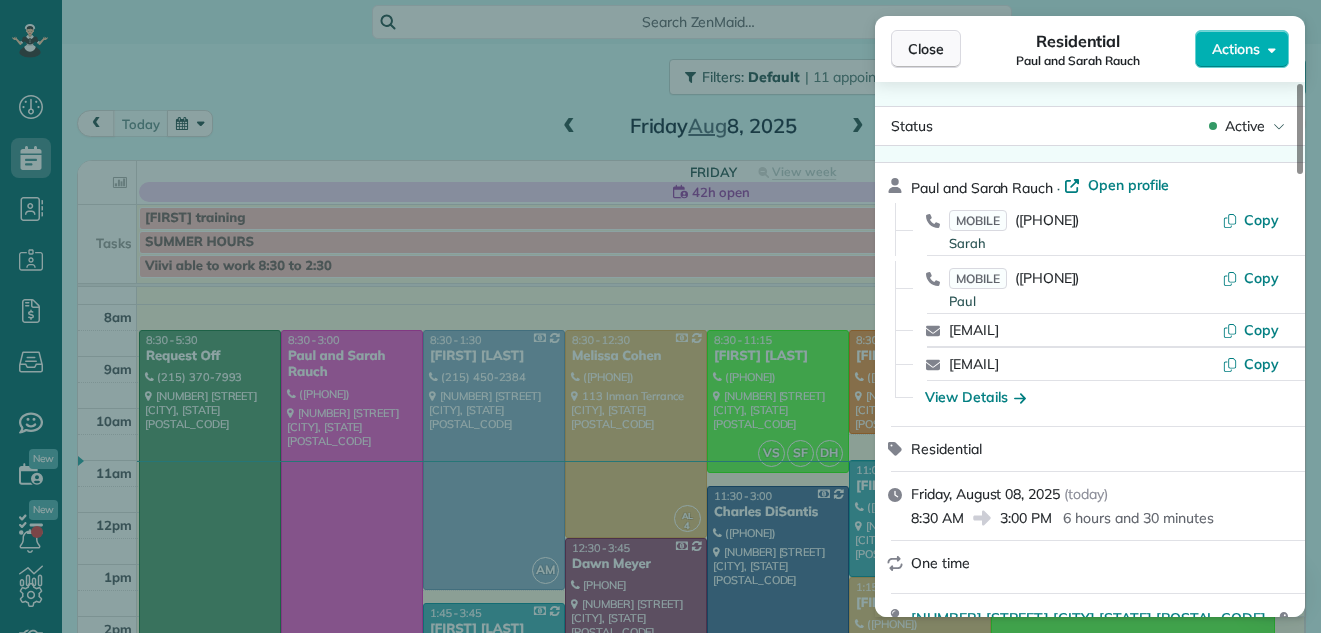 click on "Close" at bounding box center [926, 49] 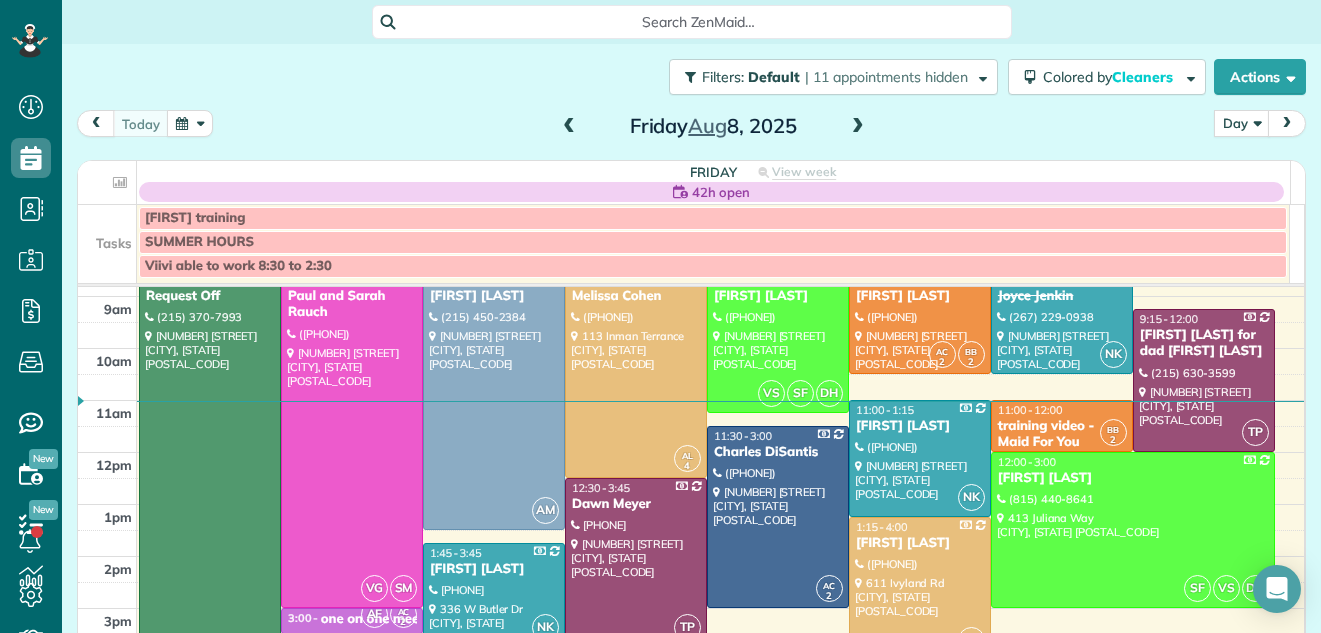 scroll, scrollTop: 105, scrollLeft: 0, axis: vertical 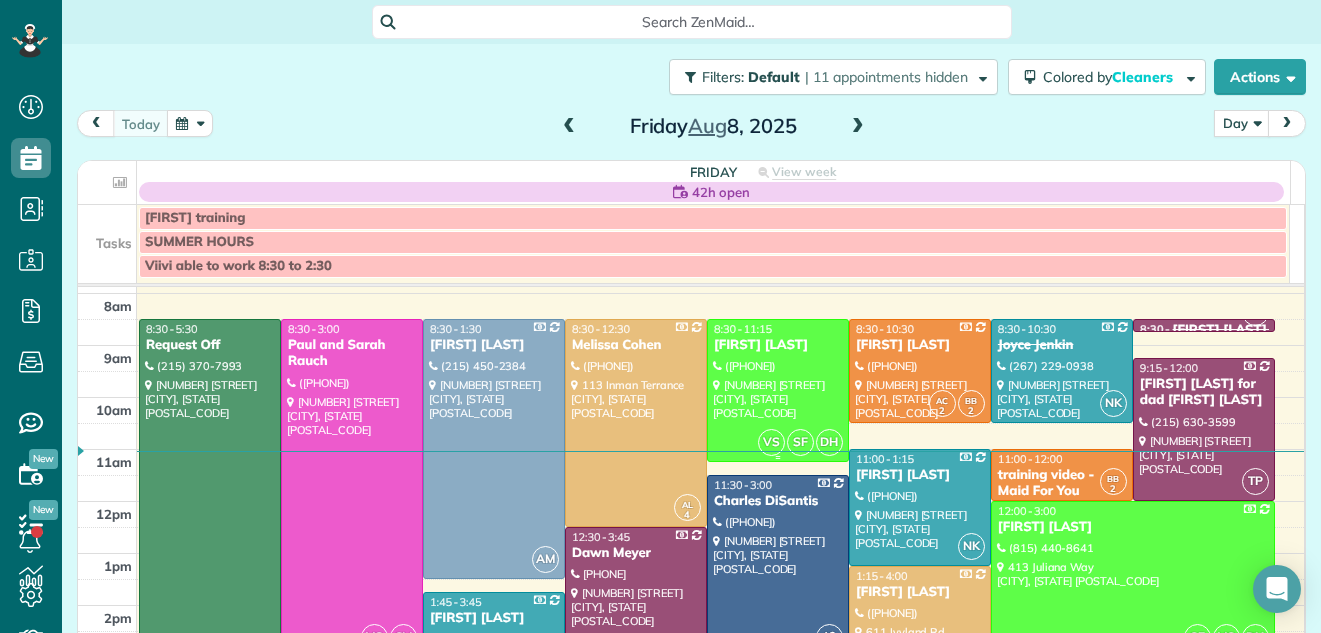click on "[FIRST] [LAST]" at bounding box center (778, 345) 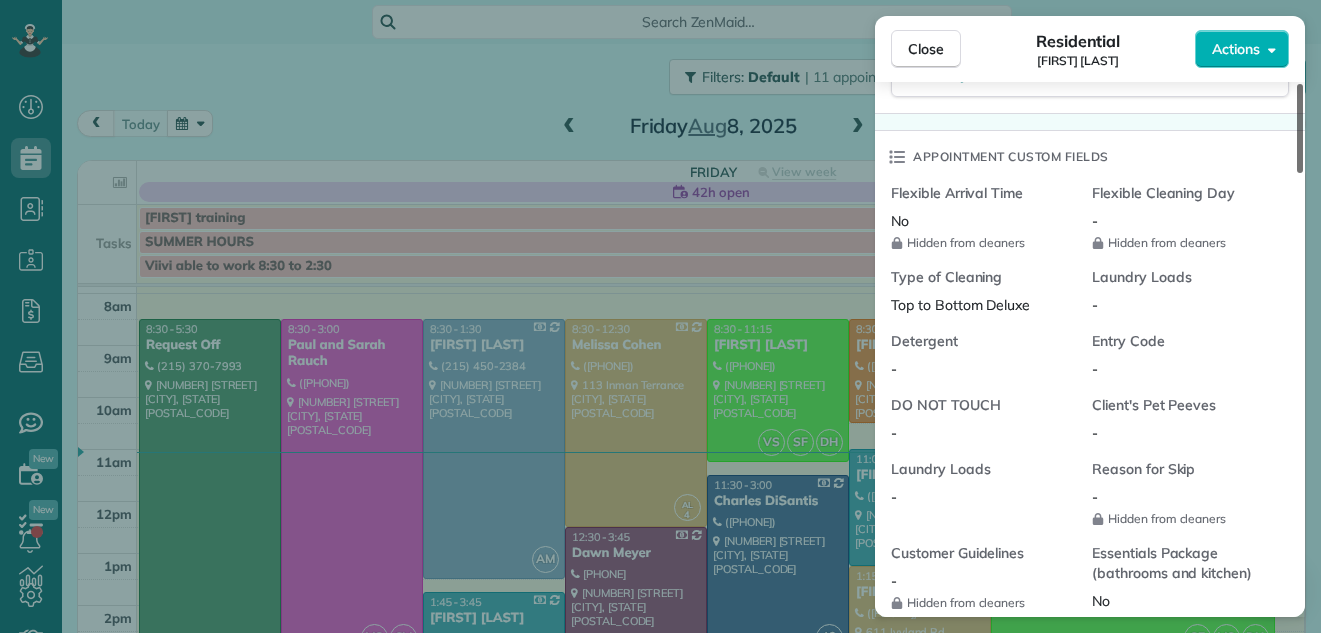 scroll, scrollTop: 1579, scrollLeft: 0, axis: vertical 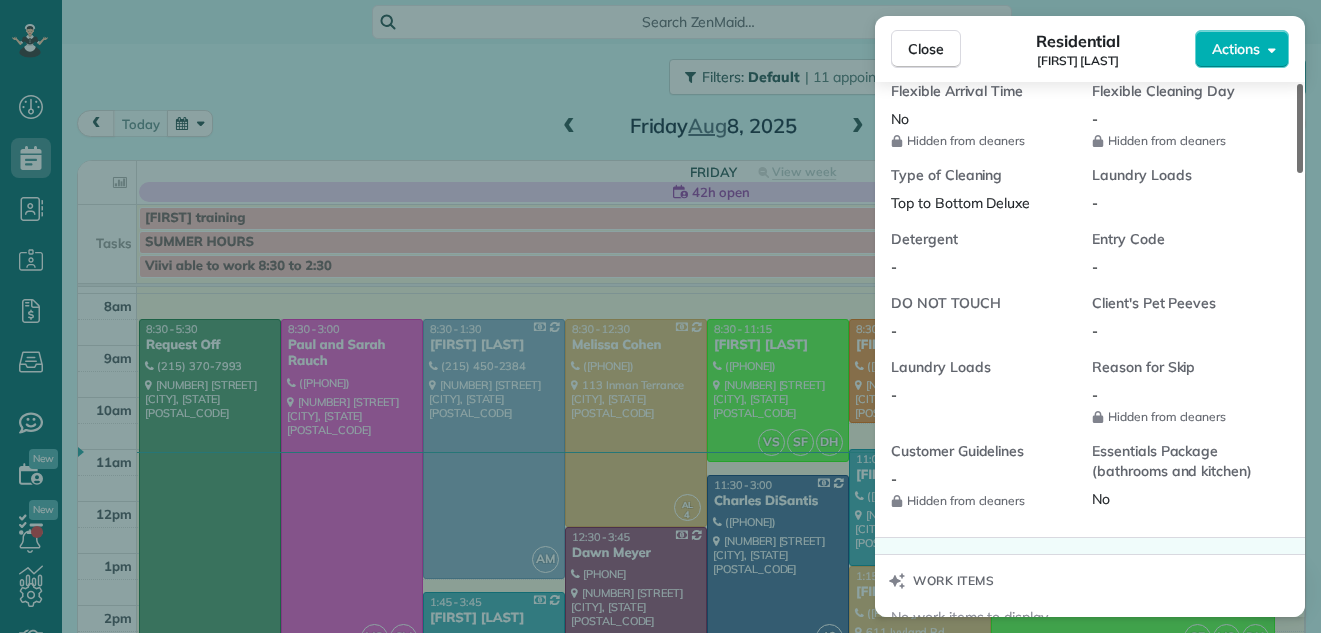 drag, startPoint x: 1300, startPoint y: 135, endPoint x: 1283, endPoint y: 398, distance: 263.54886 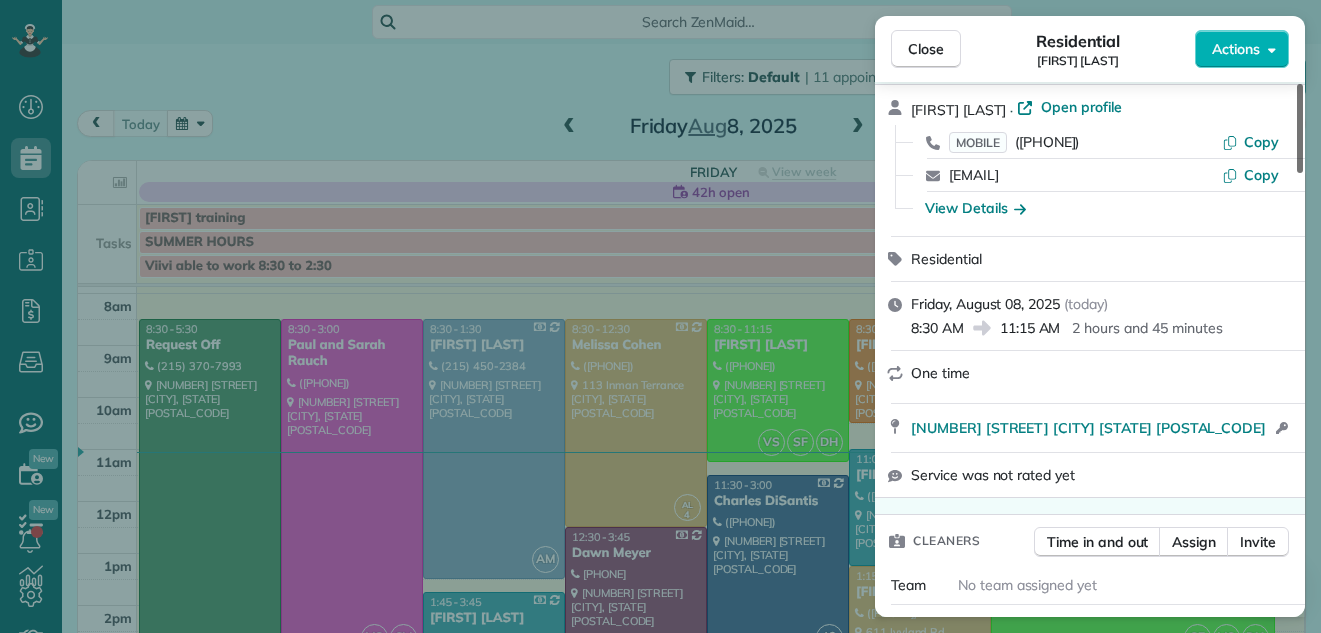 scroll, scrollTop: 66, scrollLeft: 0, axis: vertical 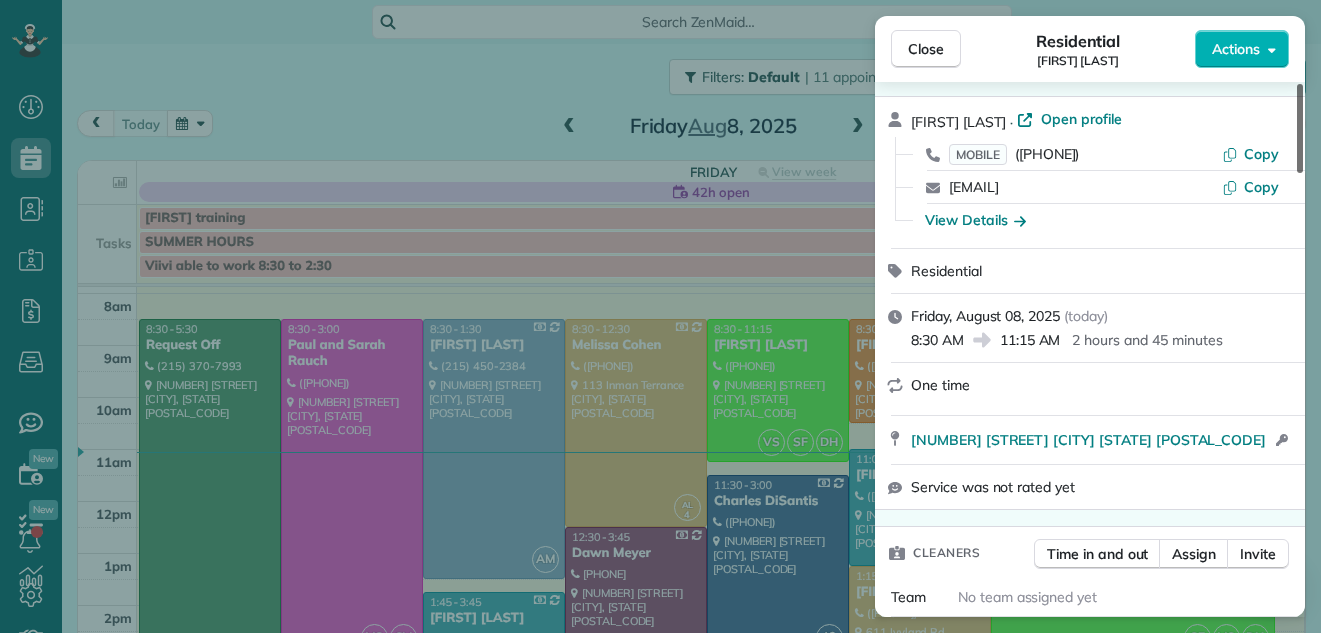 drag, startPoint x: 1298, startPoint y: 363, endPoint x: 1308, endPoint y: 111, distance: 252.19833 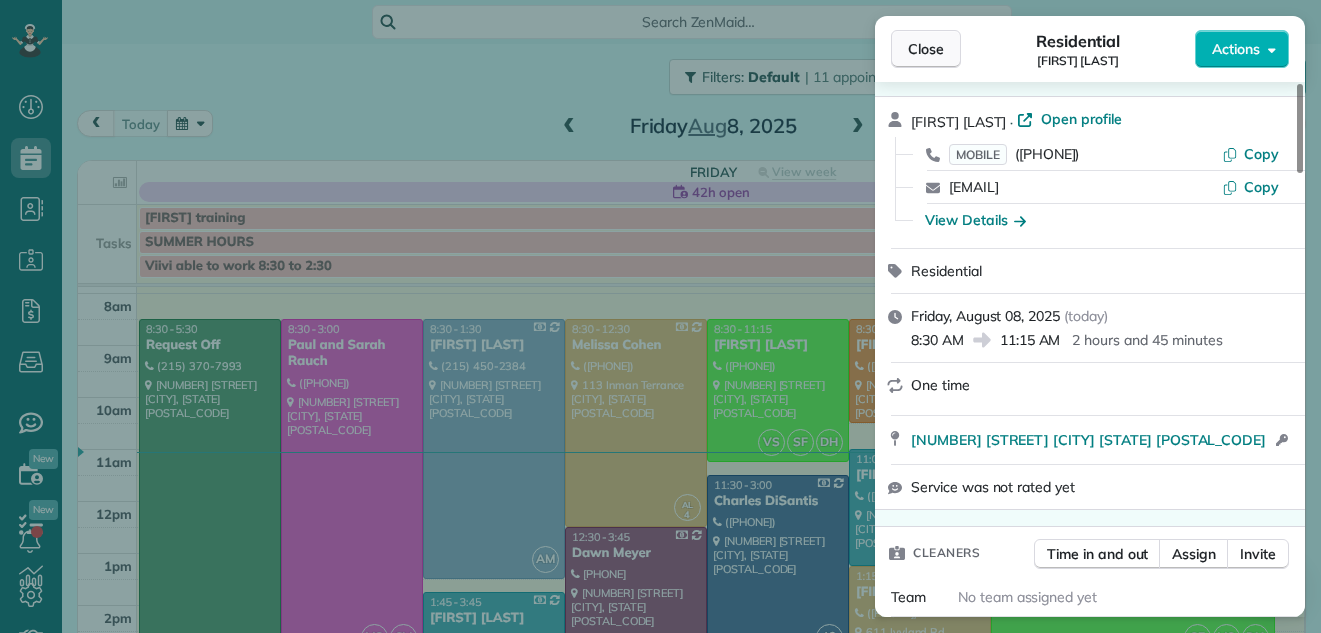 click on "Close" at bounding box center (926, 49) 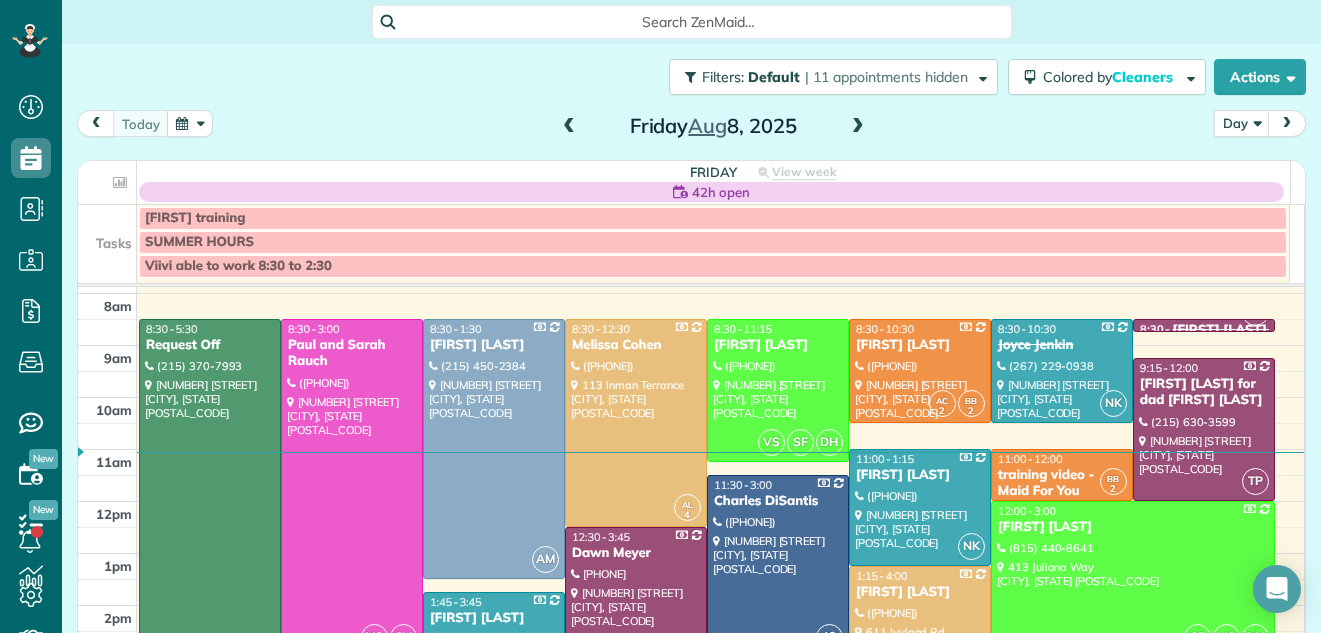 scroll, scrollTop: 0, scrollLeft: 0, axis: both 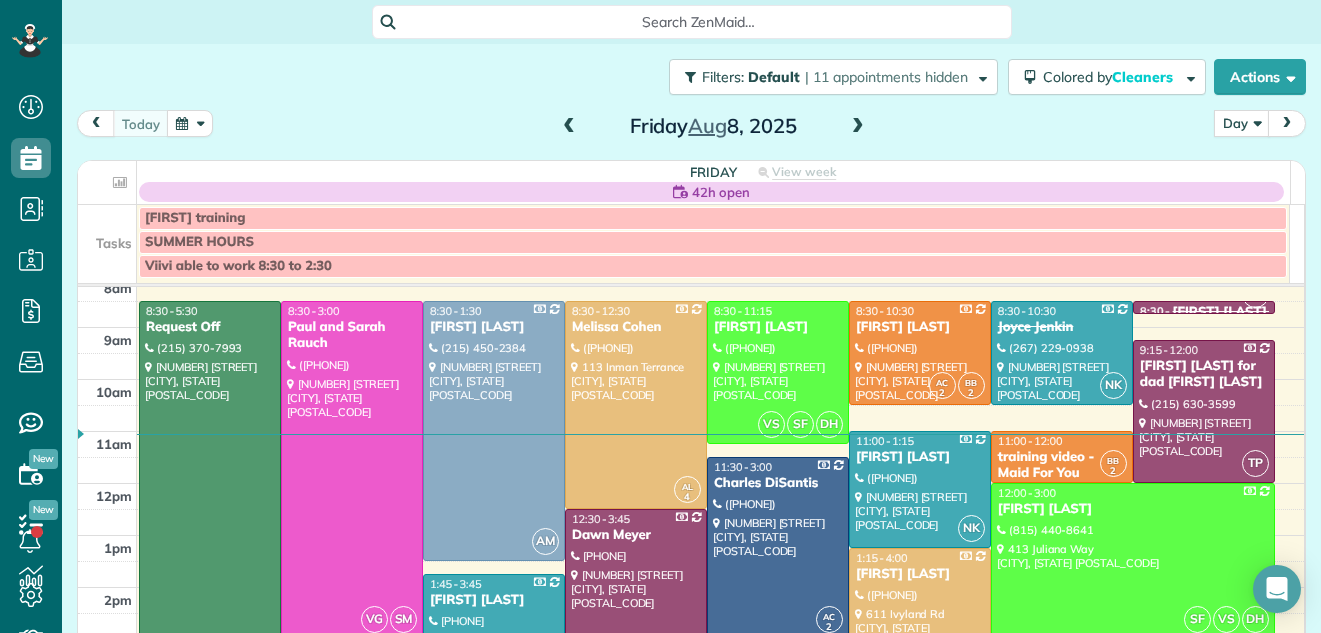 click at bounding box center [352, 470] 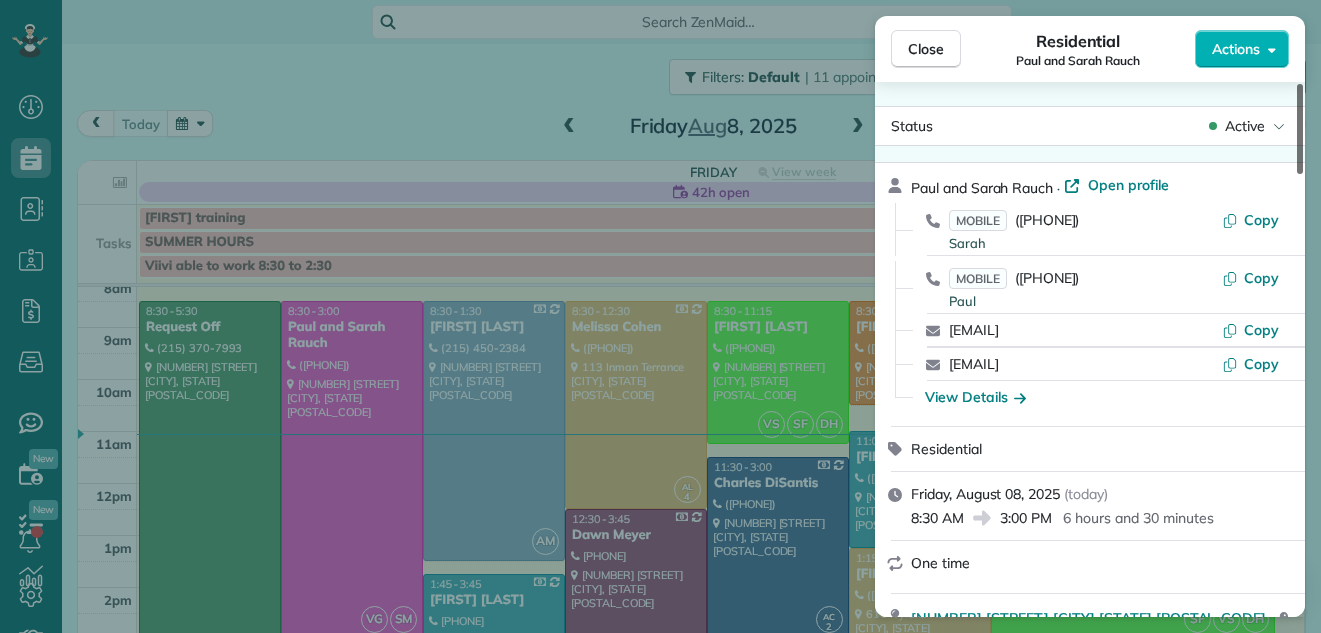 scroll, scrollTop: 118, scrollLeft: 0, axis: vertical 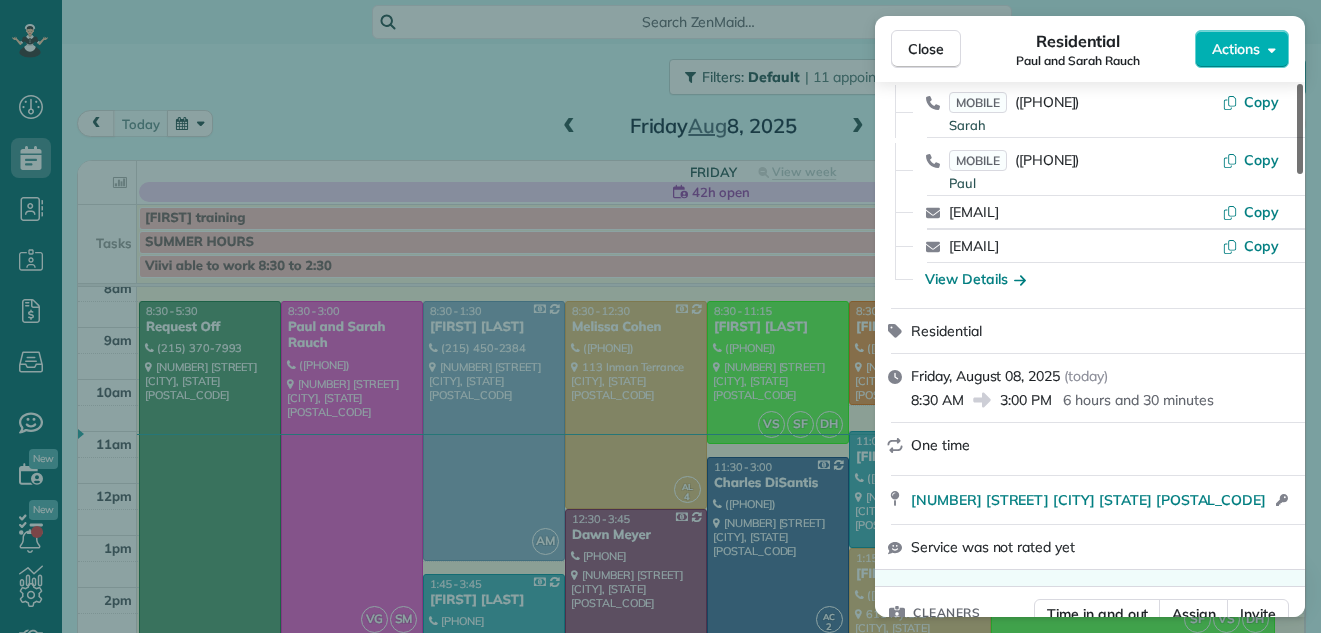 drag, startPoint x: 1303, startPoint y: 108, endPoint x: 1301, endPoint y: 128, distance: 20.09975 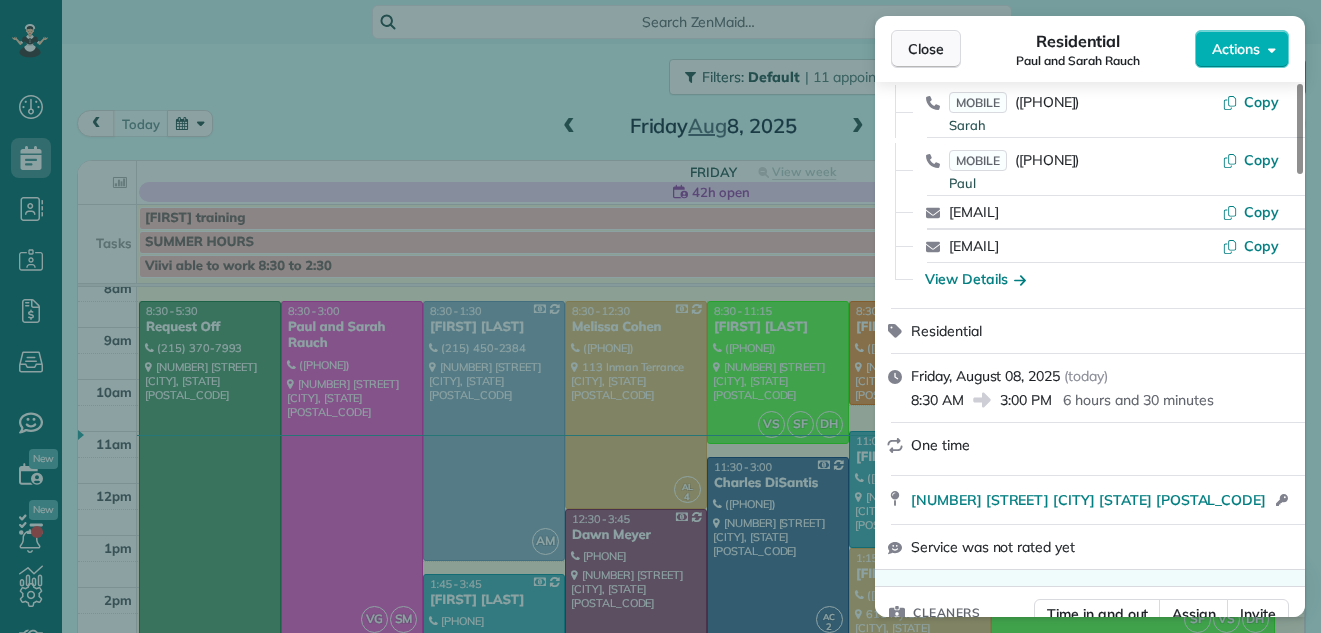 click on "Close" at bounding box center (926, 49) 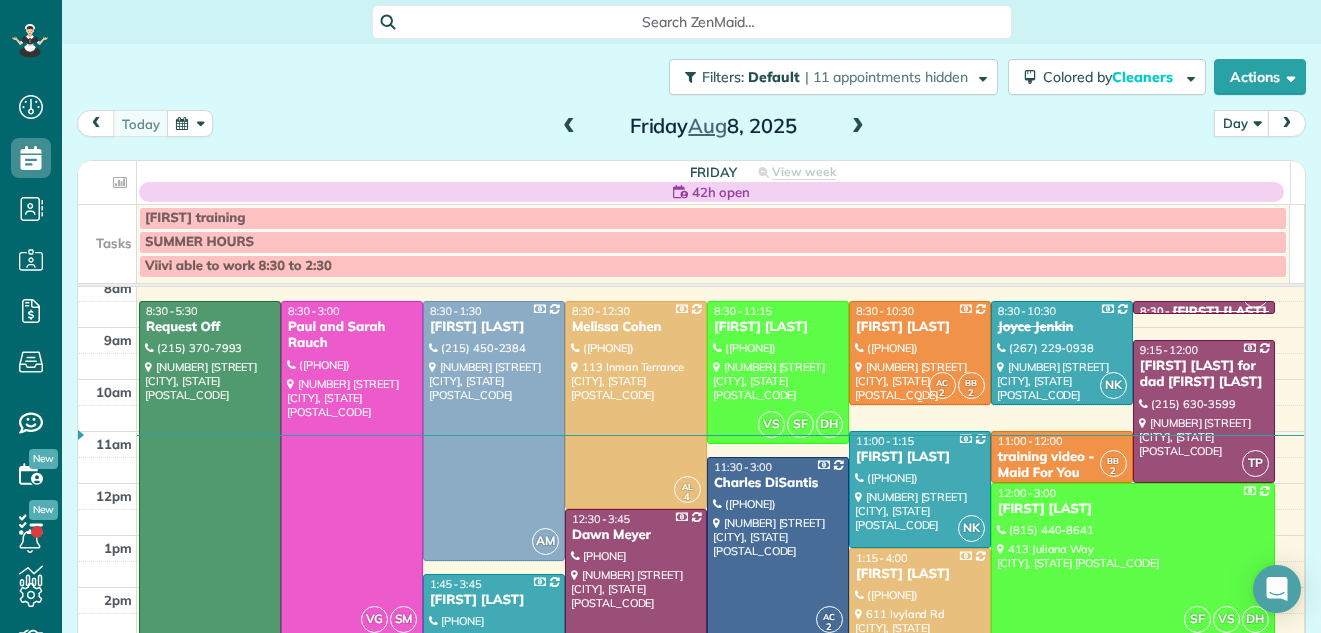 click on "[FIRST] [LAST]" at bounding box center (920, 327) 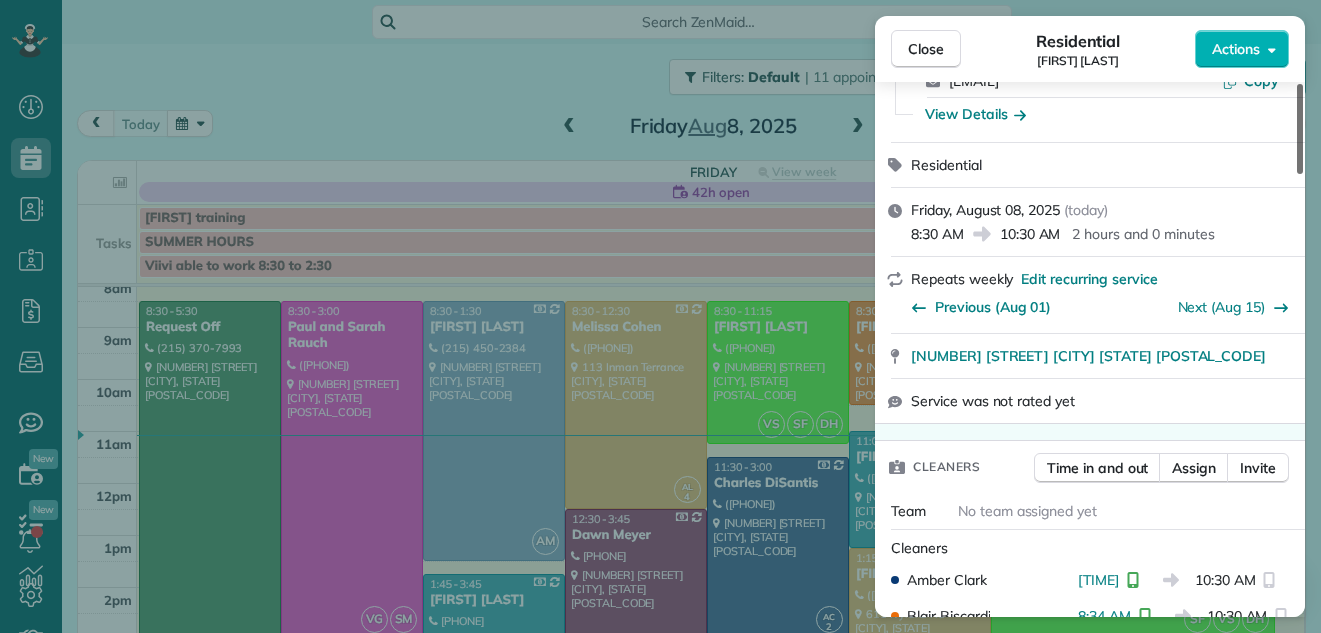 scroll, scrollTop: 0, scrollLeft: 0, axis: both 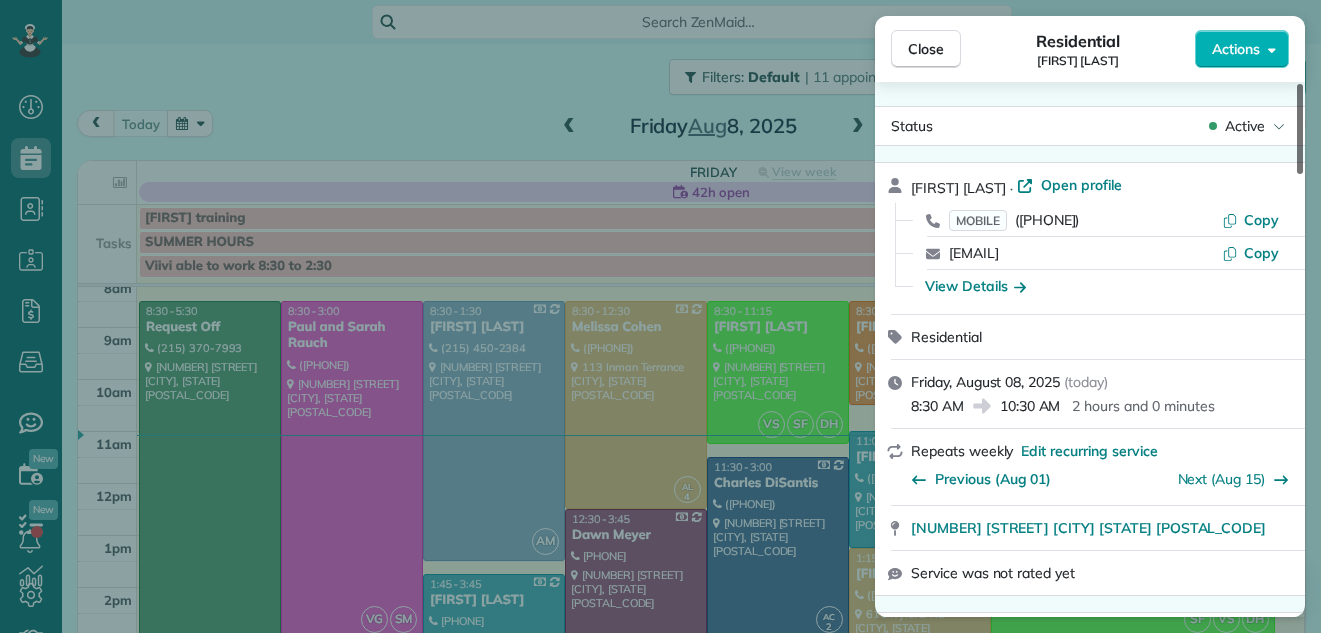 drag, startPoint x: 1301, startPoint y: 146, endPoint x: 1285, endPoint y: 143, distance: 16.27882 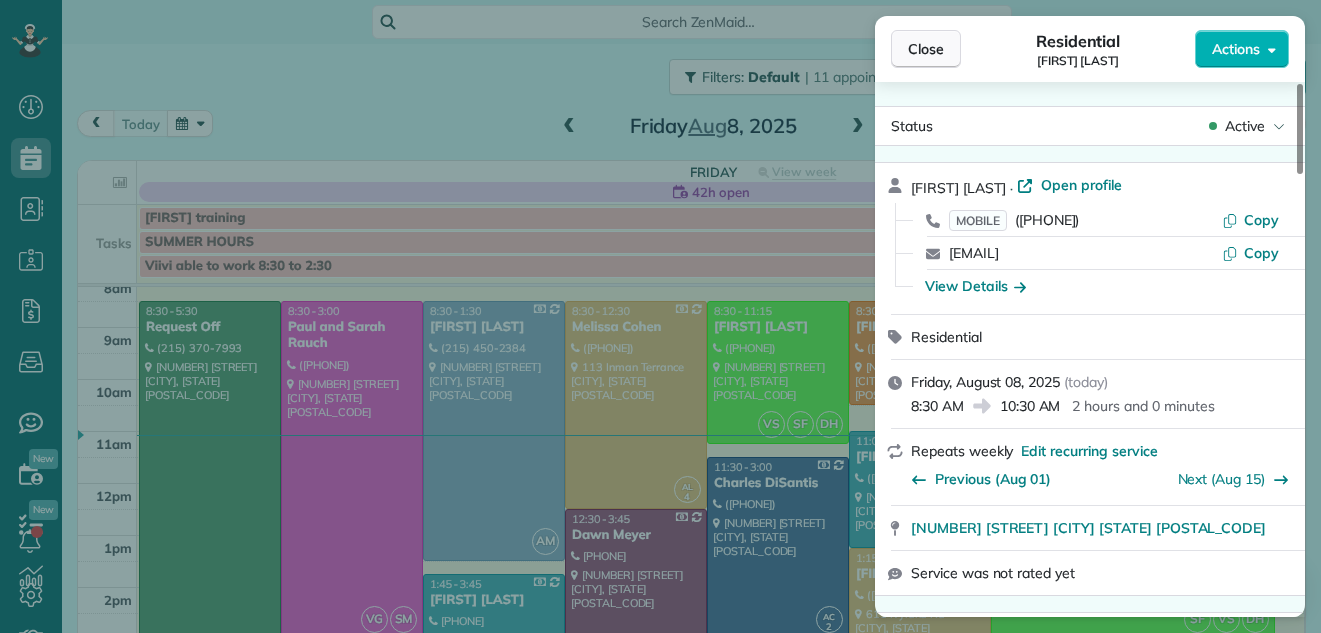 click on "Close" at bounding box center (926, 49) 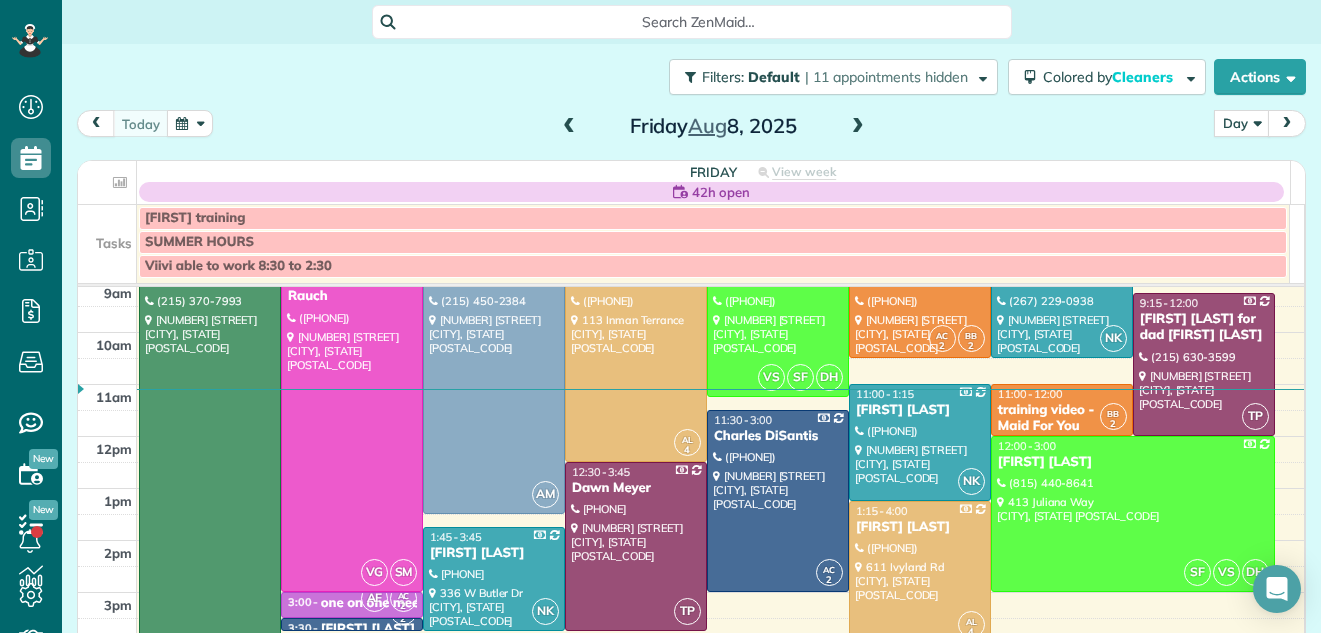 scroll, scrollTop: 67, scrollLeft: 0, axis: vertical 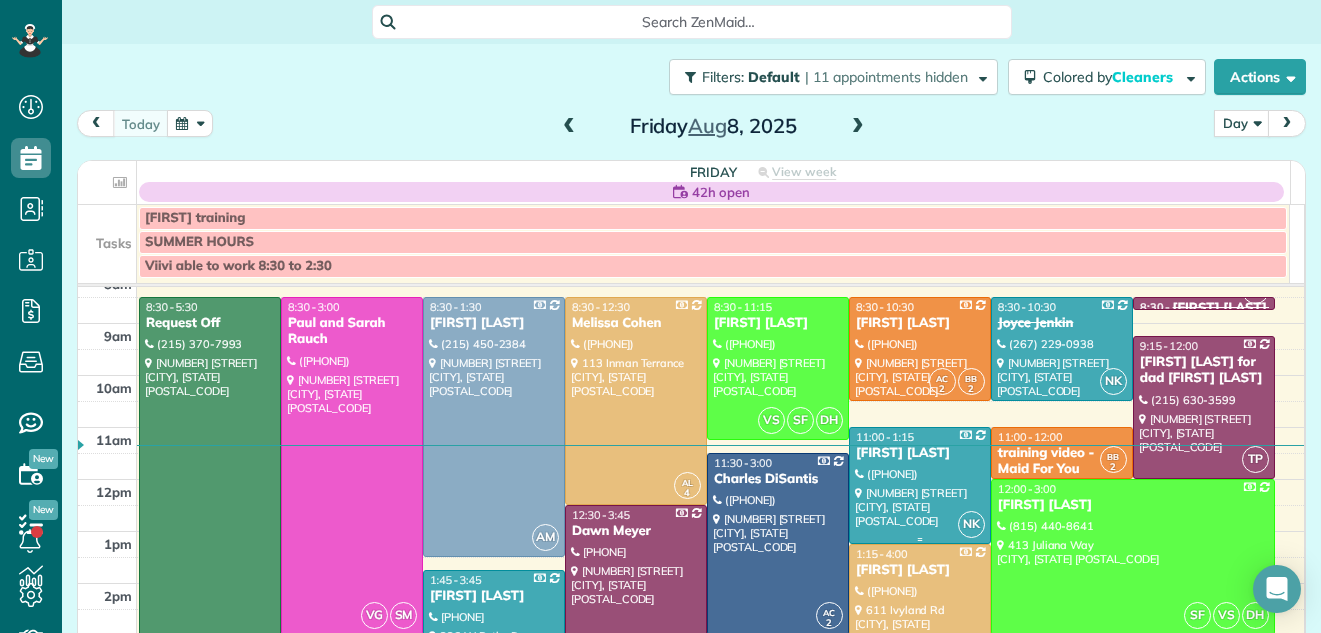 click at bounding box center (920, 485) 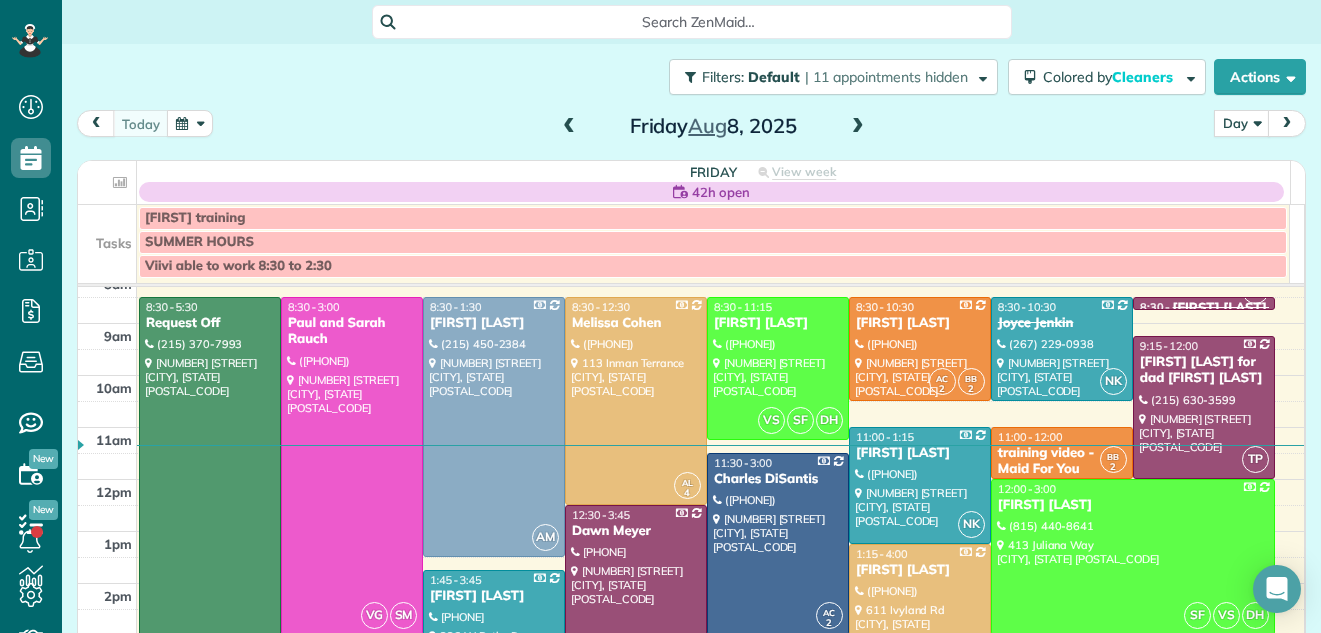 click at bounding box center (660, 316) 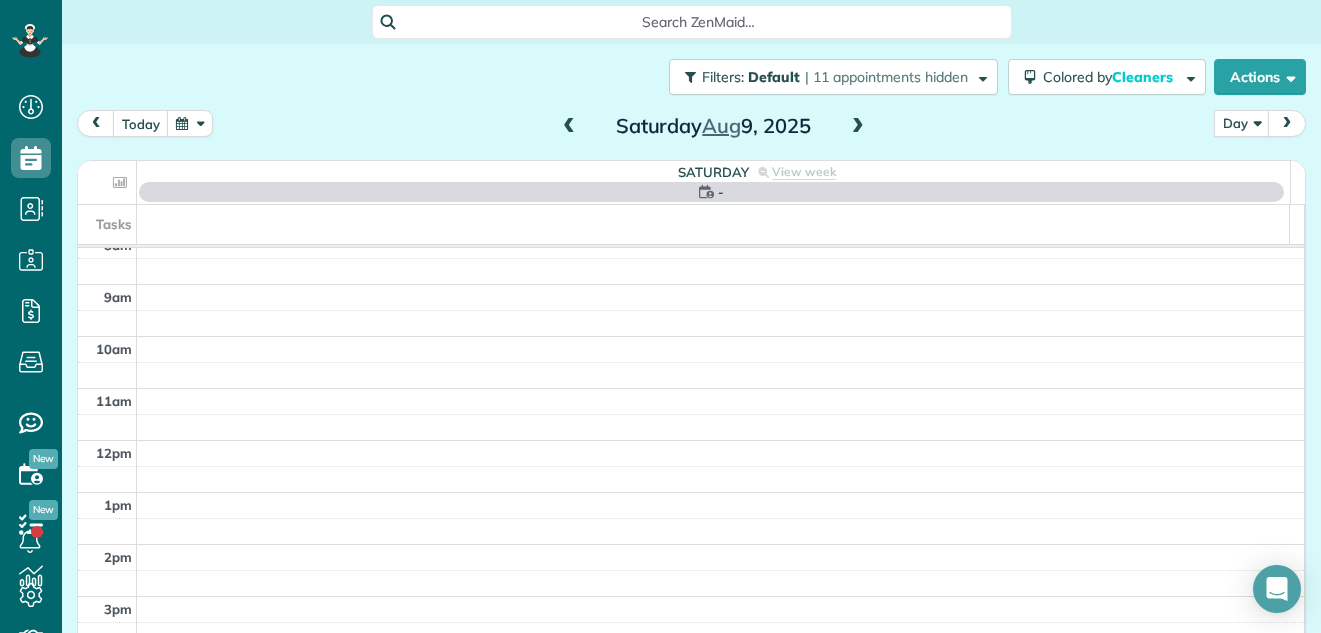 scroll, scrollTop: 0, scrollLeft: 0, axis: both 